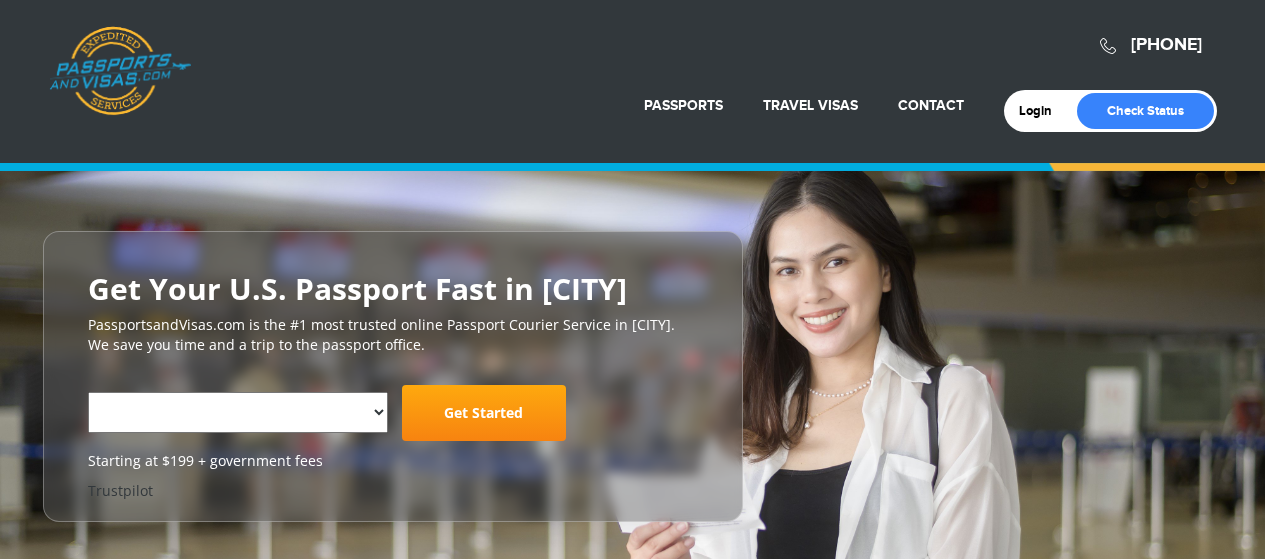 scroll, scrollTop: 0, scrollLeft: 0, axis: both 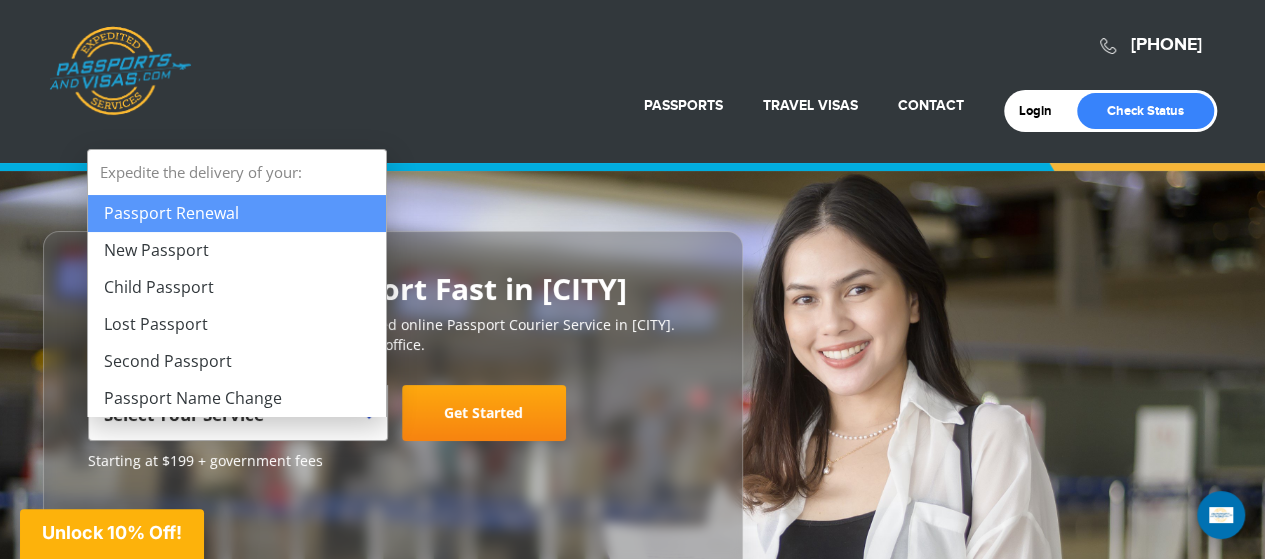 click at bounding box center [369, 415] 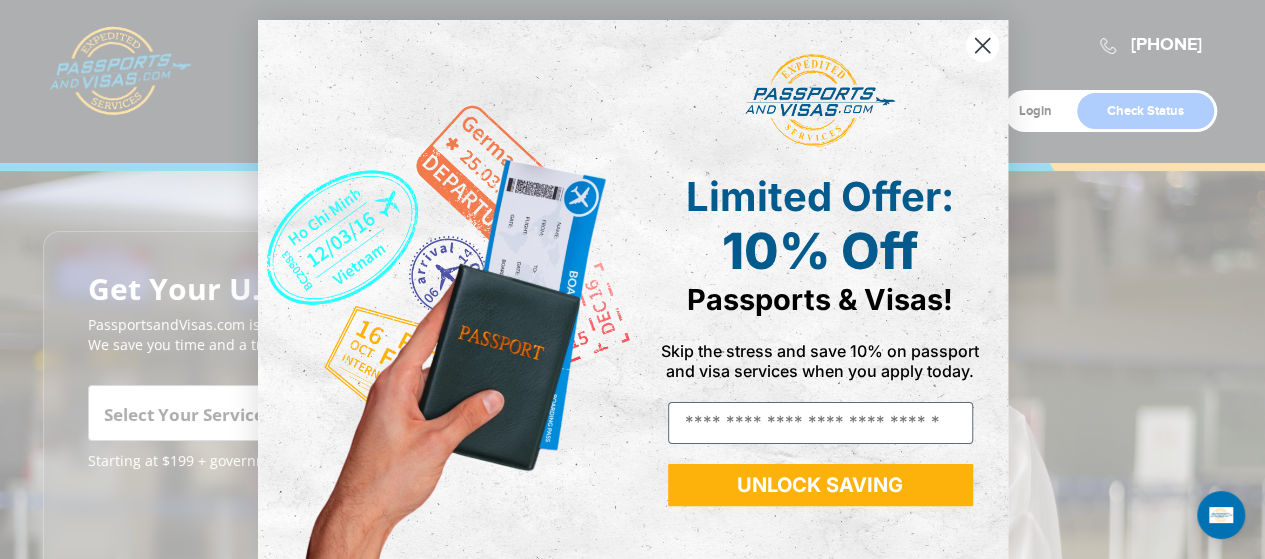 click 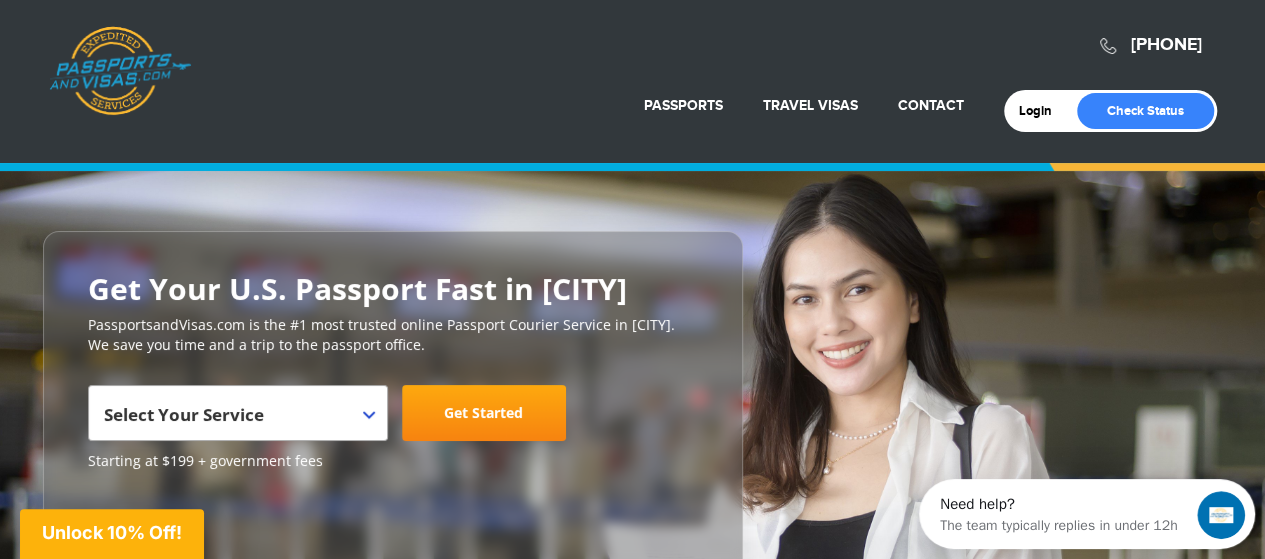 scroll, scrollTop: 0, scrollLeft: 0, axis: both 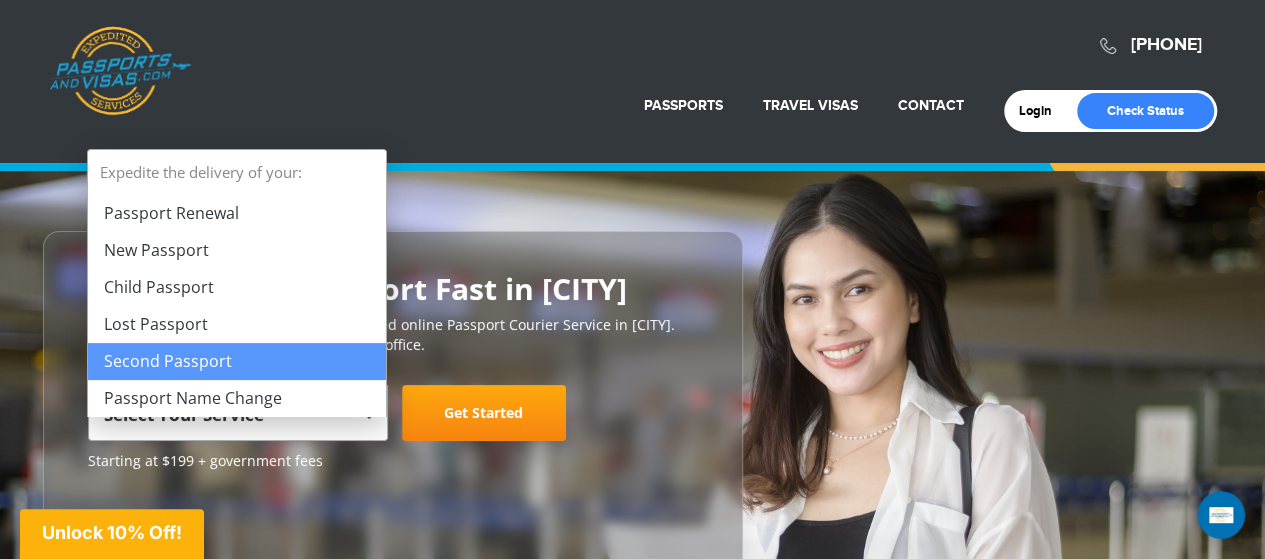 select on "**********" 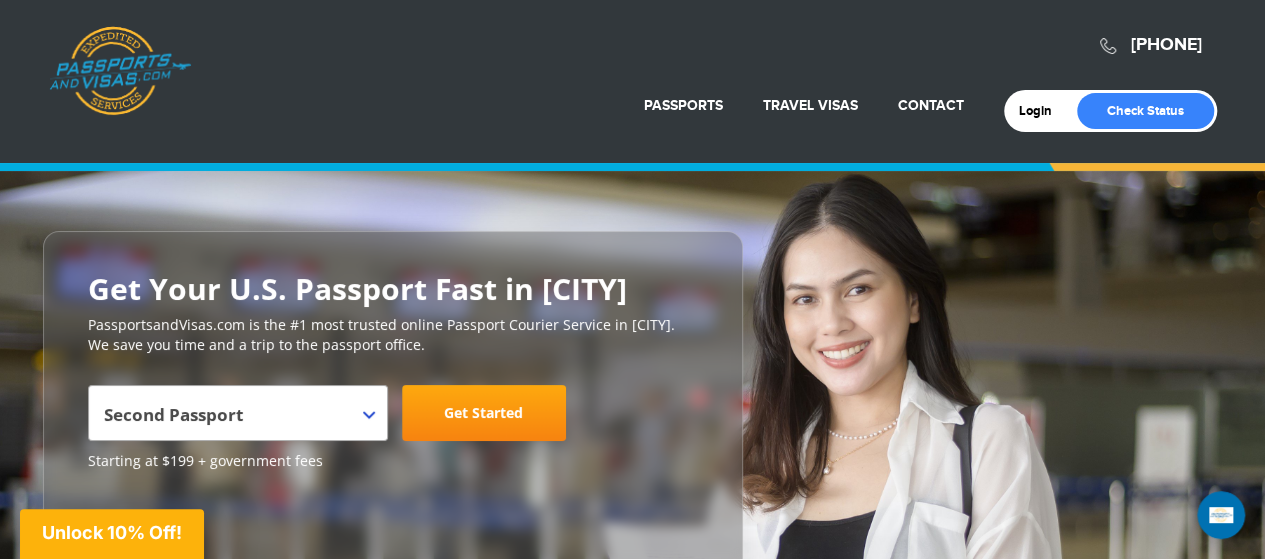 click on "Get Started" at bounding box center [484, 413] 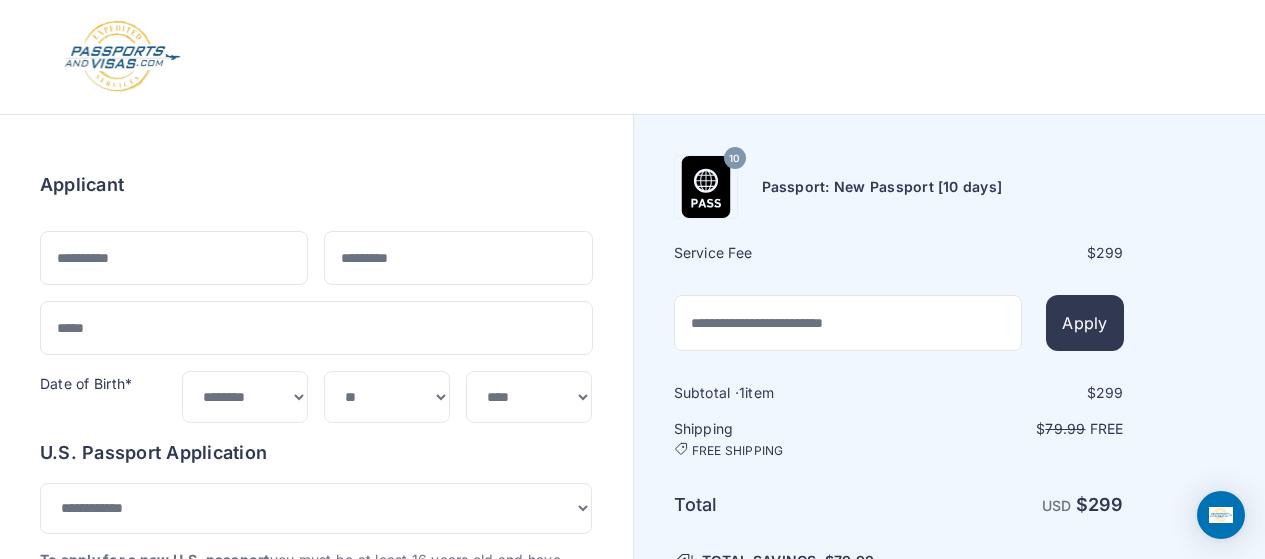 scroll, scrollTop: 0, scrollLeft: 0, axis: both 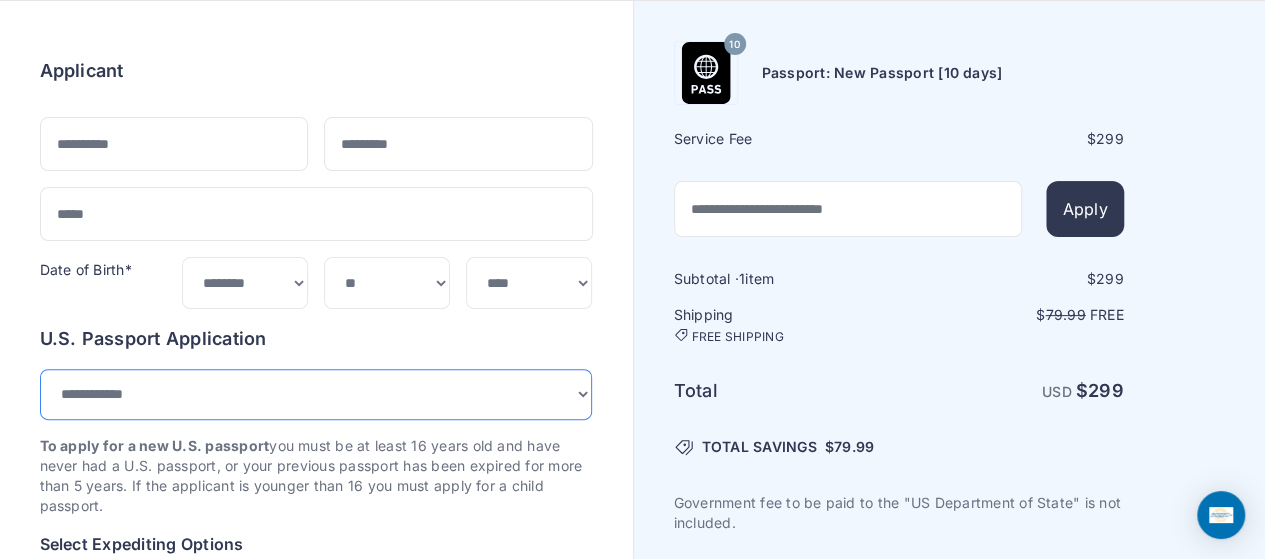 click on "**********" at bounding box center (316, 394) 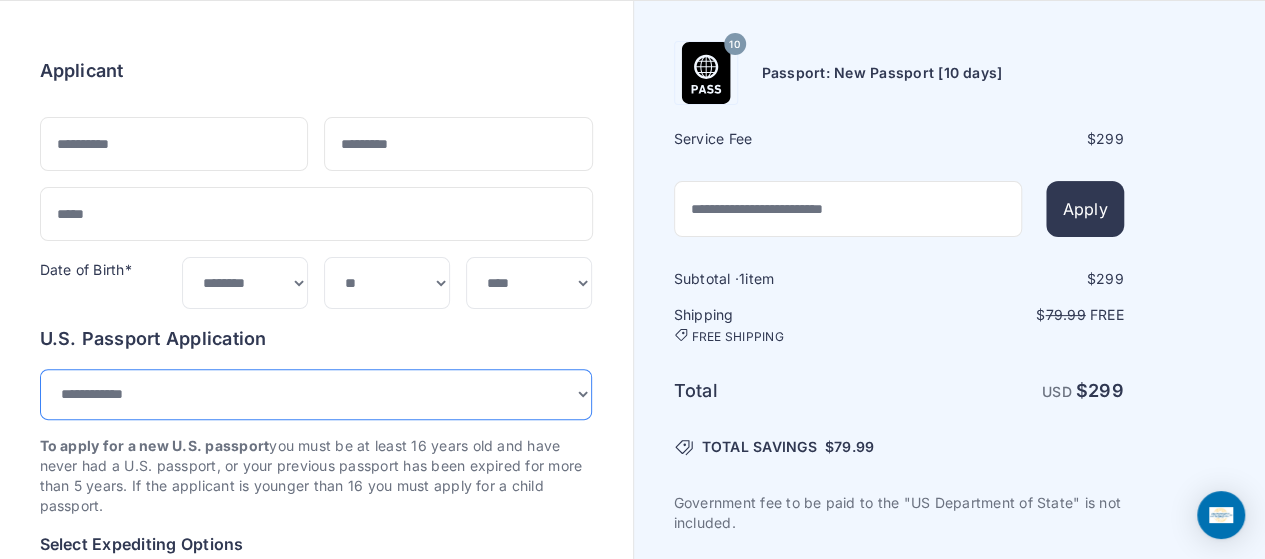 select on "****" 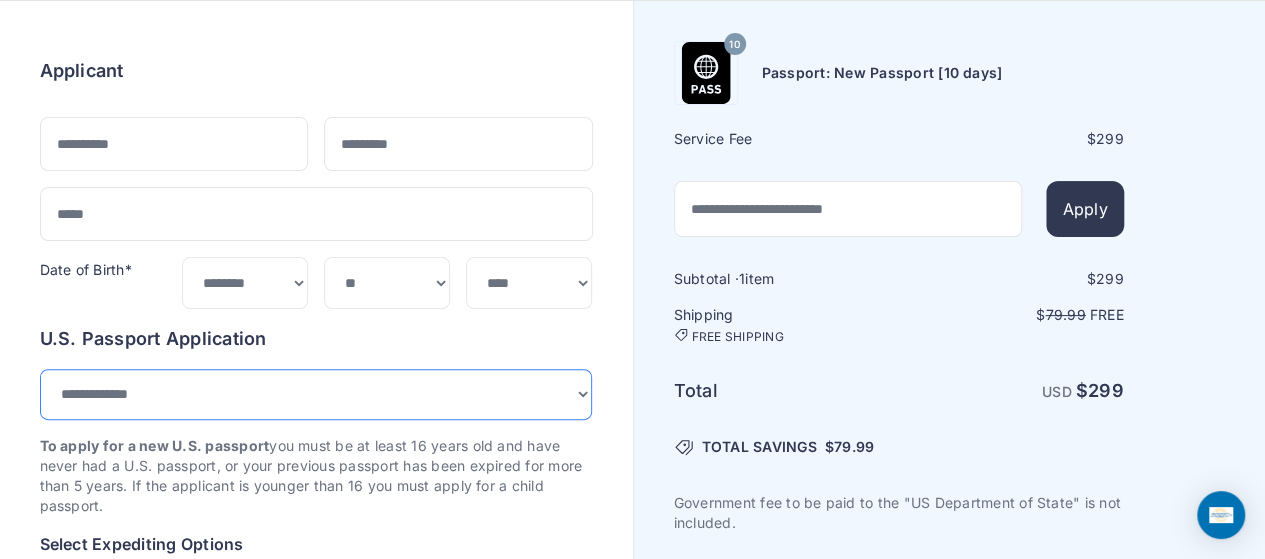 click on "**********" at bounding box center (316, 394) 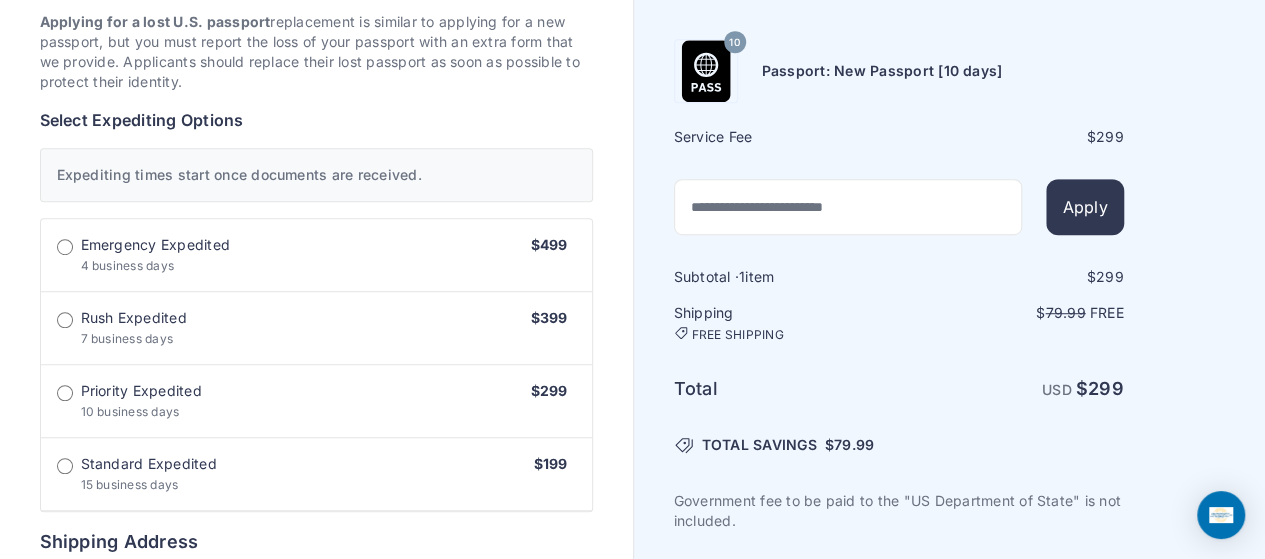 scroll, scrollTop: 583, scrollLeft: 0, axis: vertical 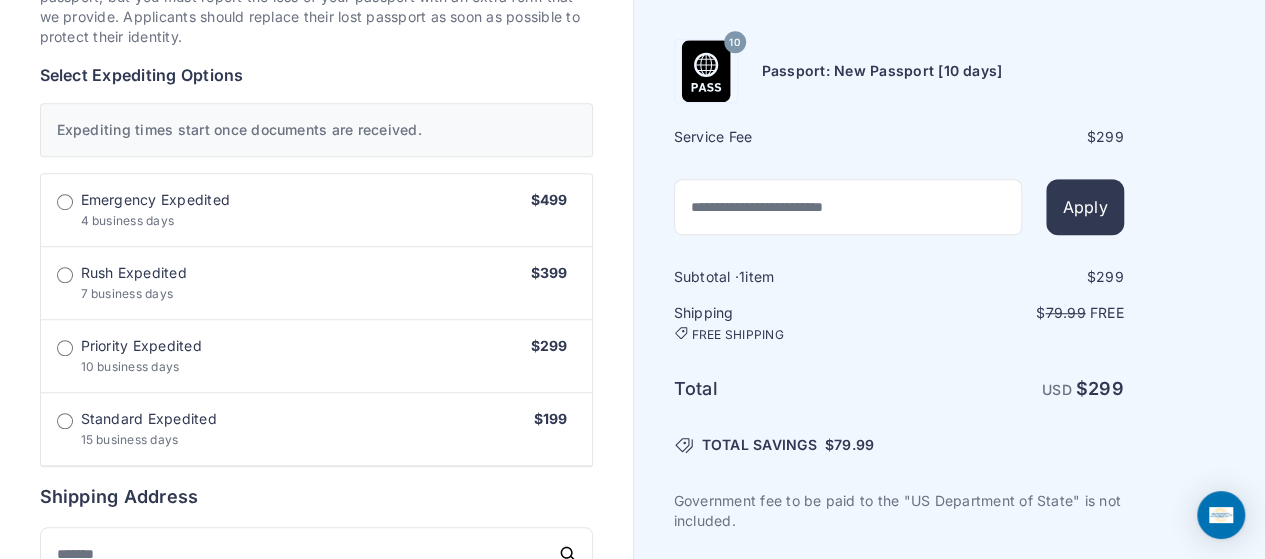 click on "Standard Expedited
15 business days
$199" at bounding box center [316, 429] 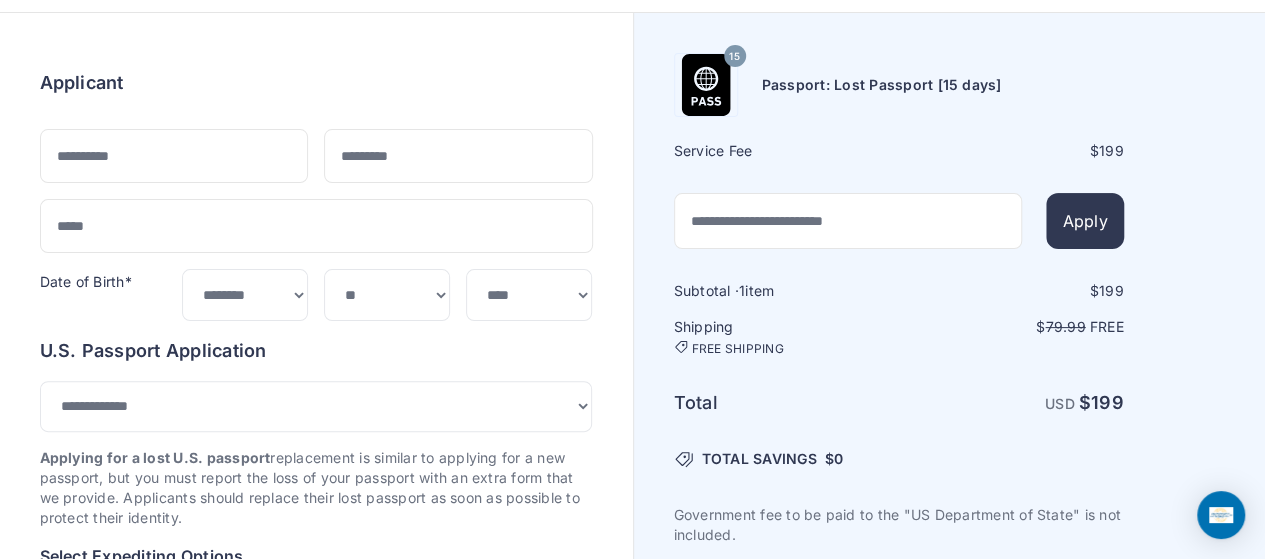 scroll, scrollTop: 106, scrollLeft: 0, axis: vertical 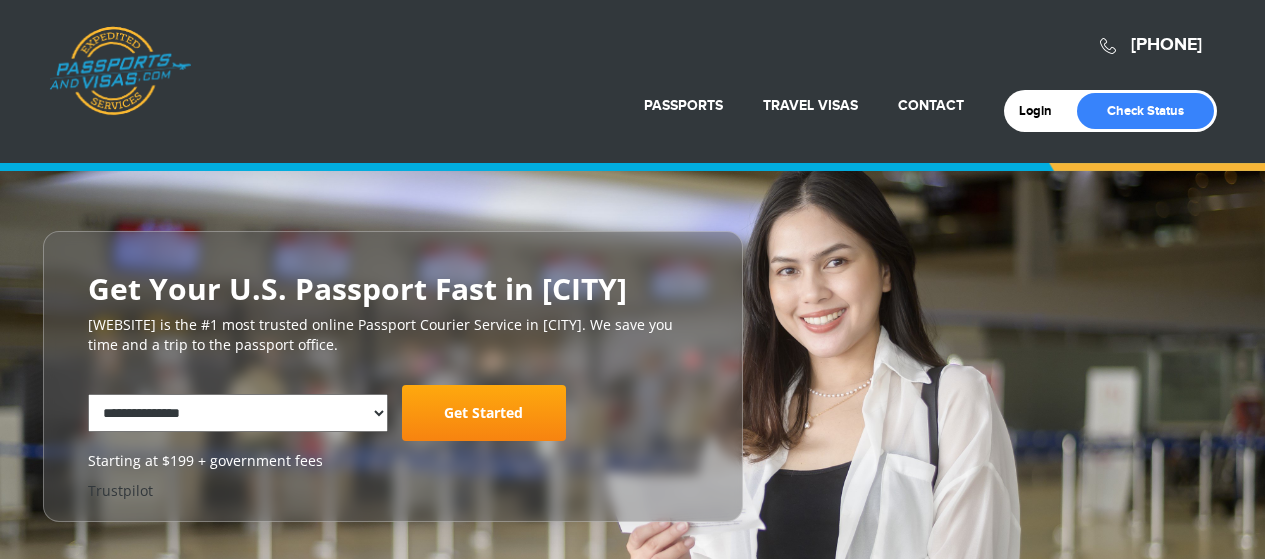 select on "**********" 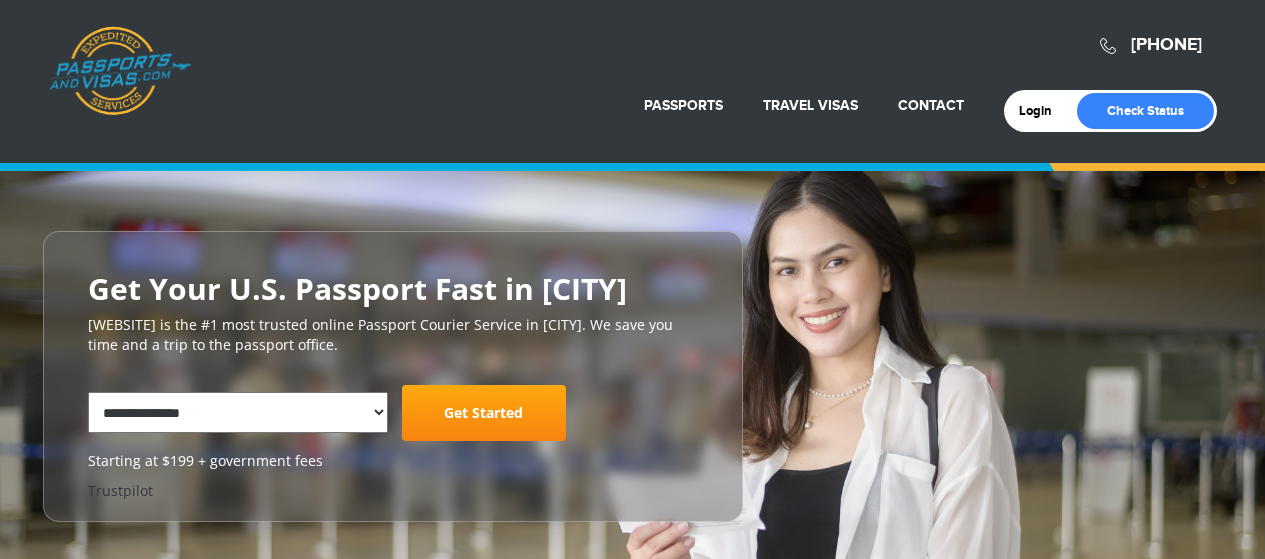 scroll, scrollTop: 0, scrollLeft: 0, axis: both 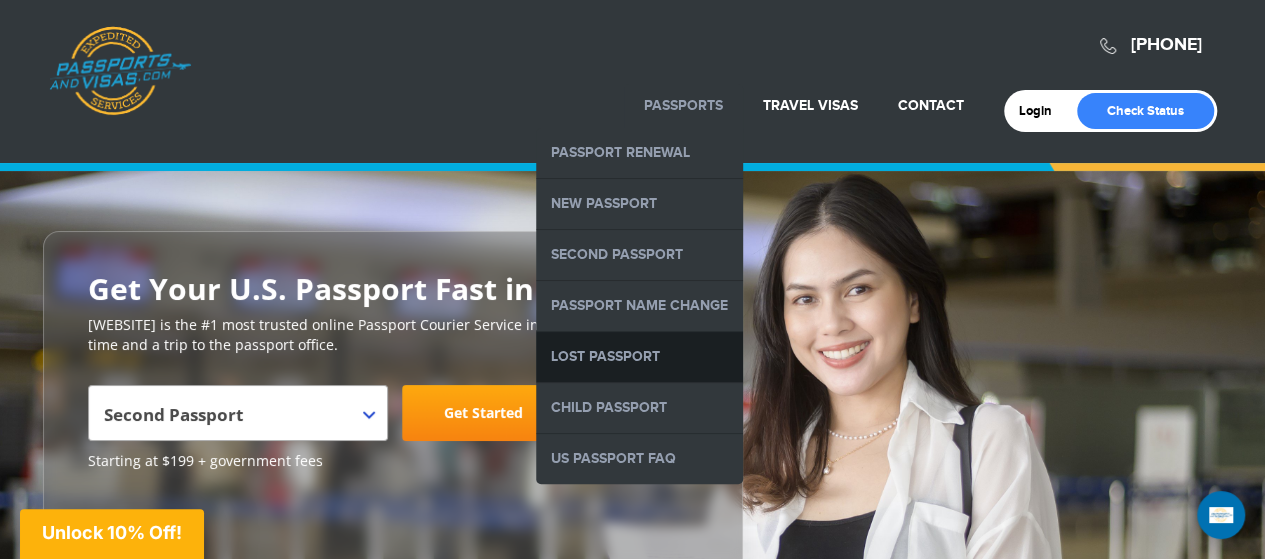 click on "Lost Passport" at bounding box center (639, 357) 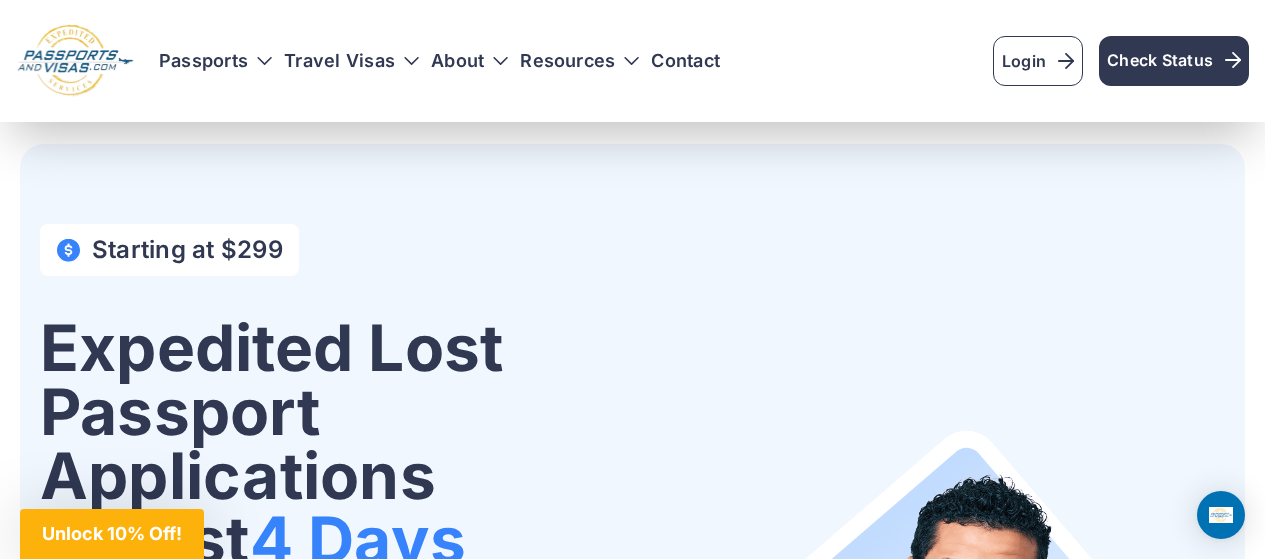 scroll, scrollTop: 706, scrollLeft: 0, axis: vertical 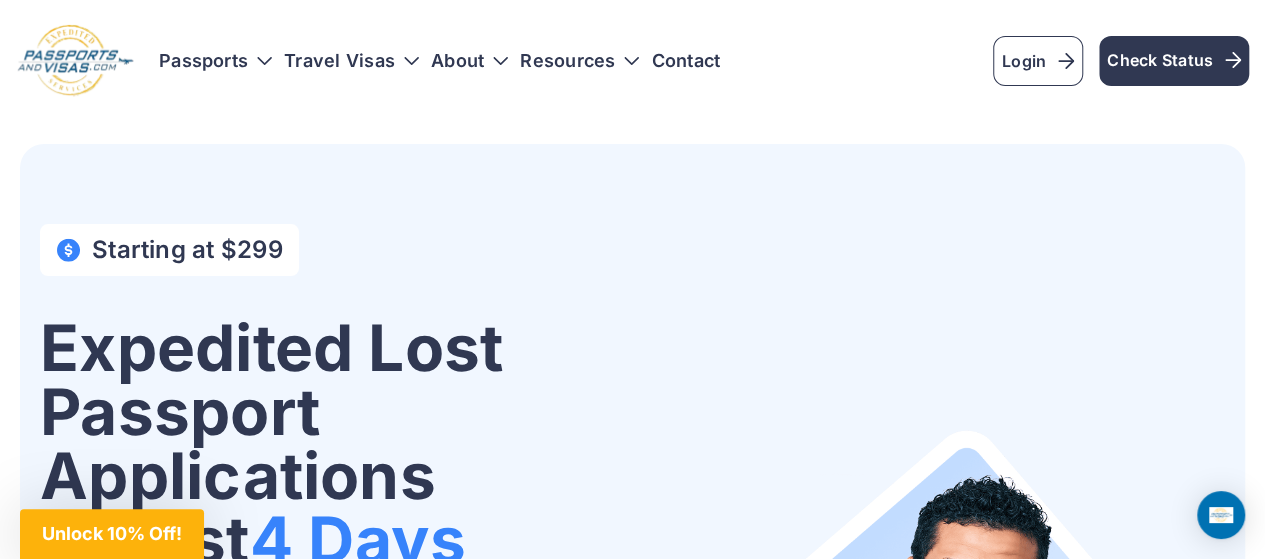 click on "Passports
Passport
Get started
Passport Renewal" at bounding box center [632, 5126] 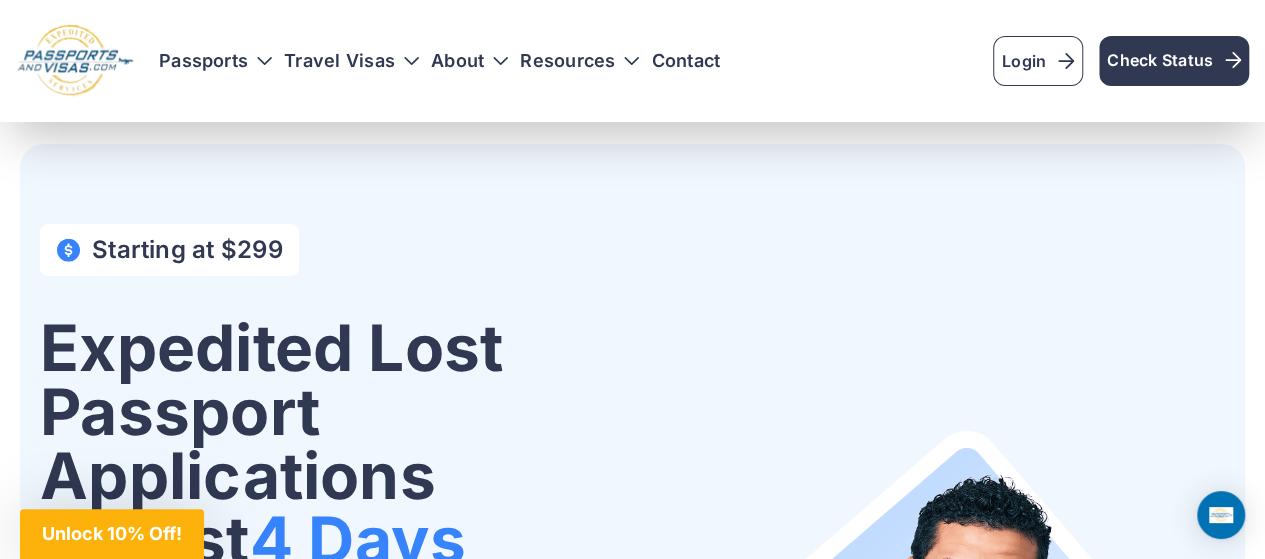 scroll, scrollTop: 294, scrollLeft: 0, axis: vertical 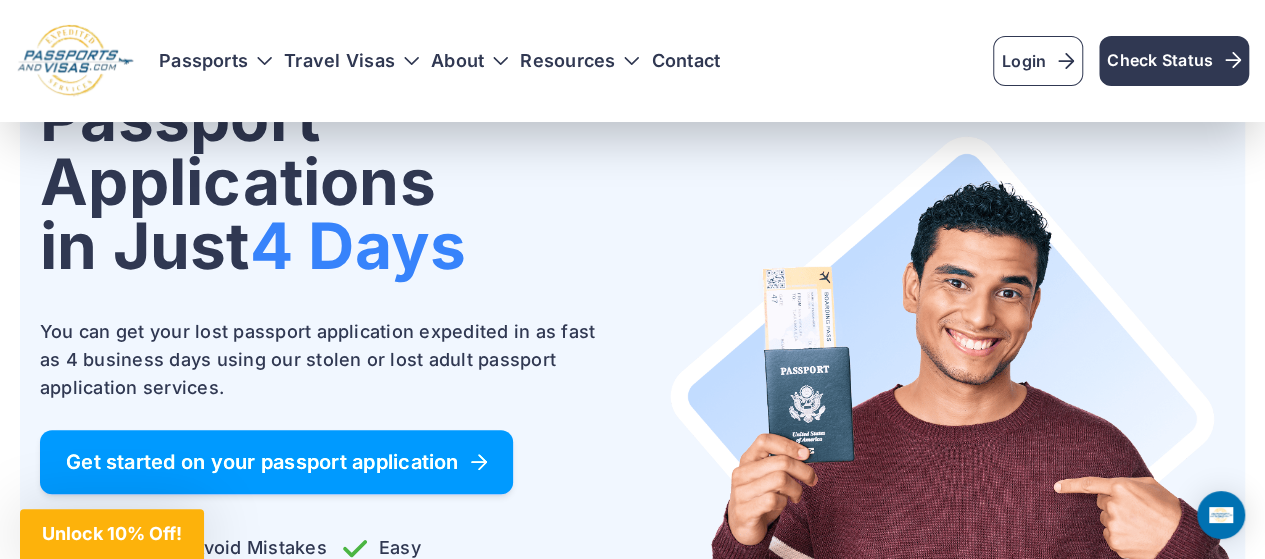 click on "Get started on your passport application" at bounding box center (276, 462) 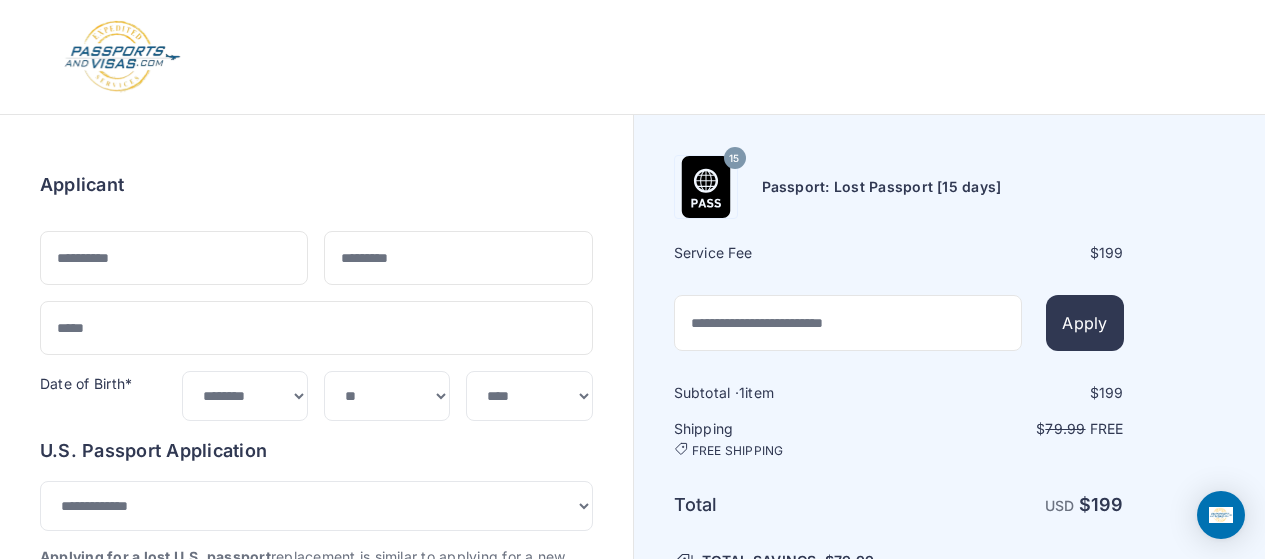 select on "**" 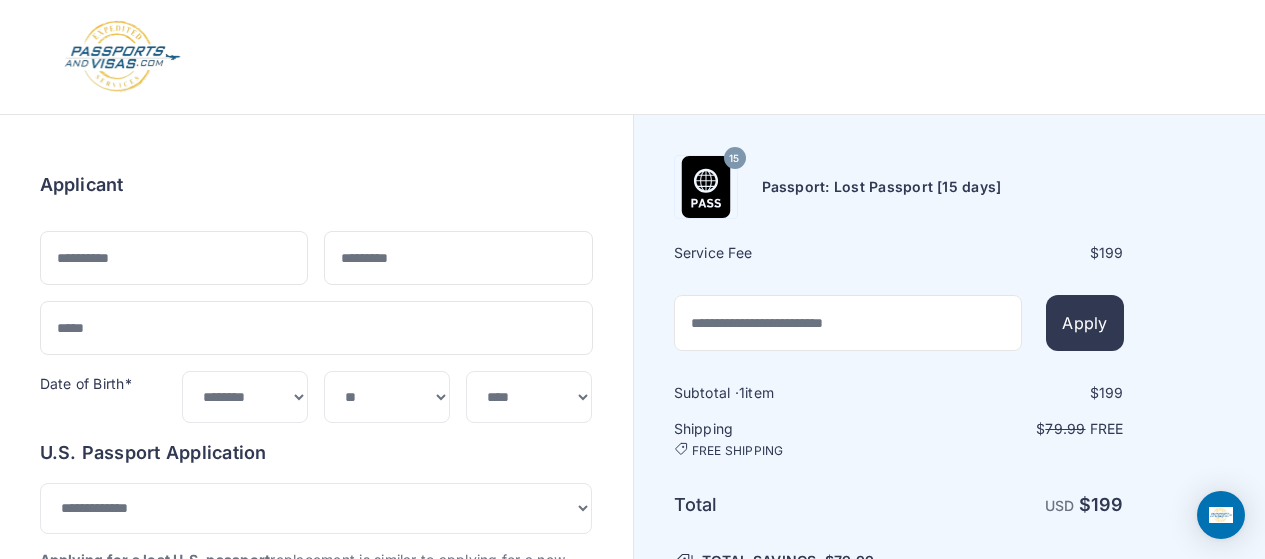 scroll, scrollTop: 0, scrollLeft: 0, axis: both 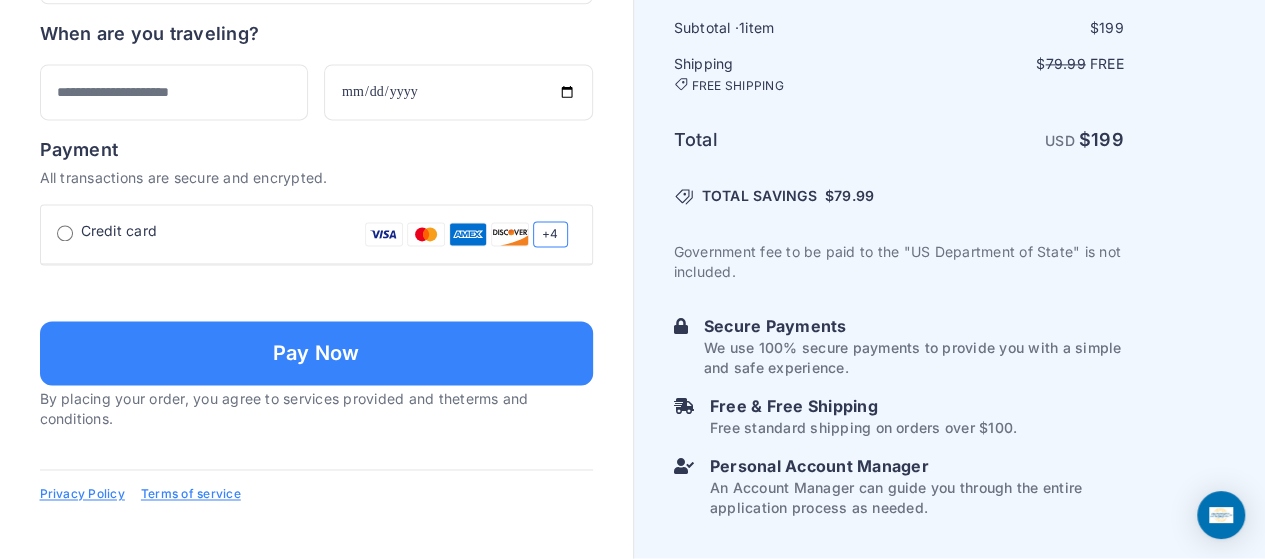 click at bounding box center [684, 466] 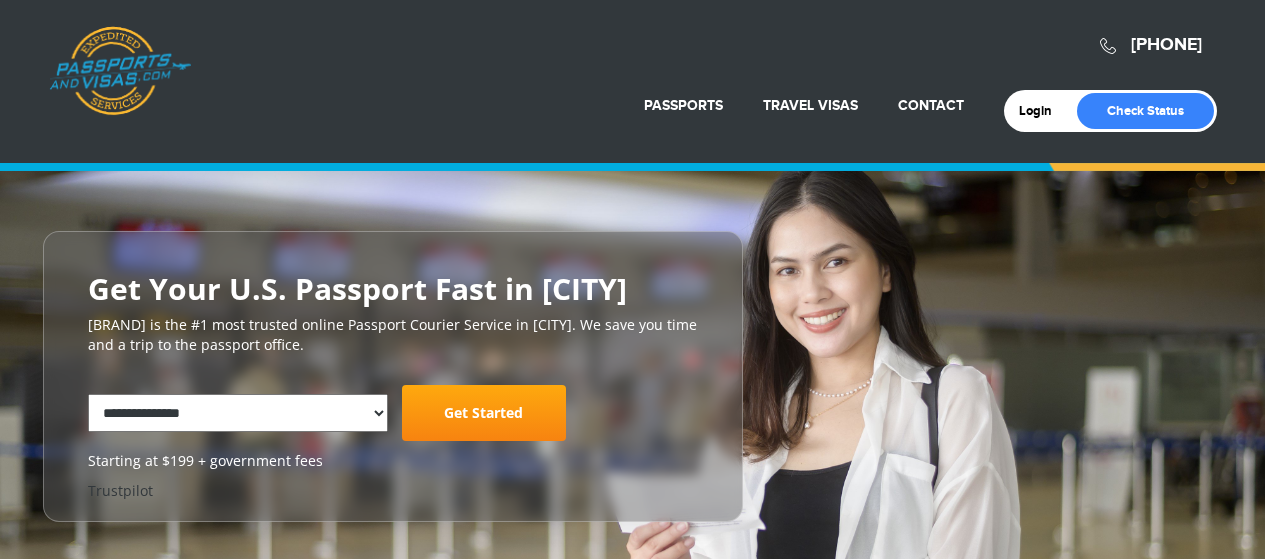 select on "**********" 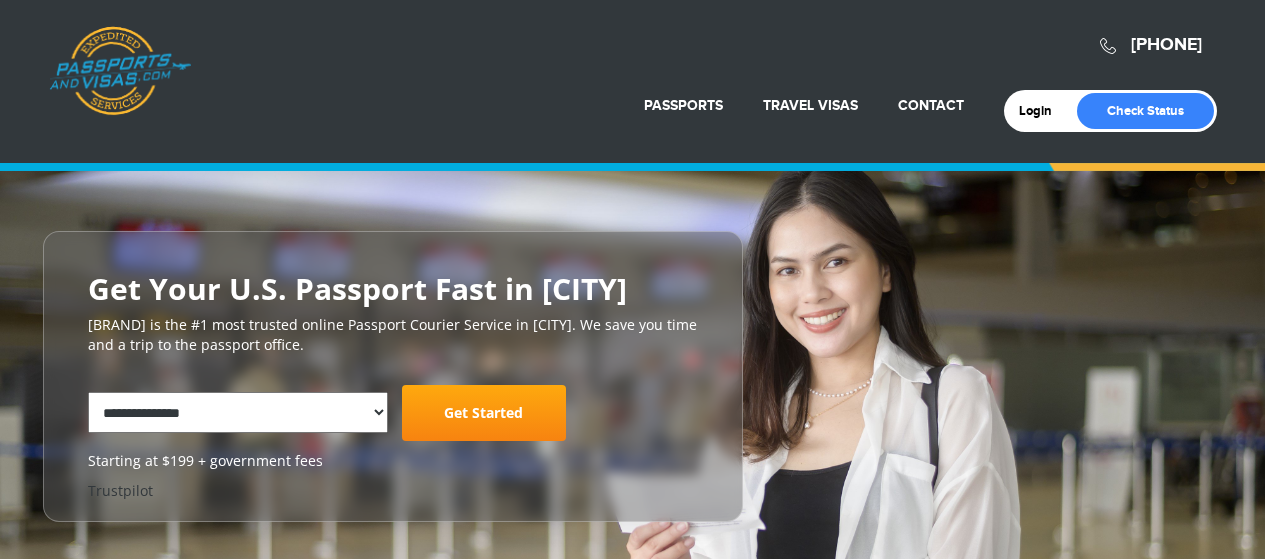 scroll, scrollTop: 0, scrollLeft: 0, axis: both 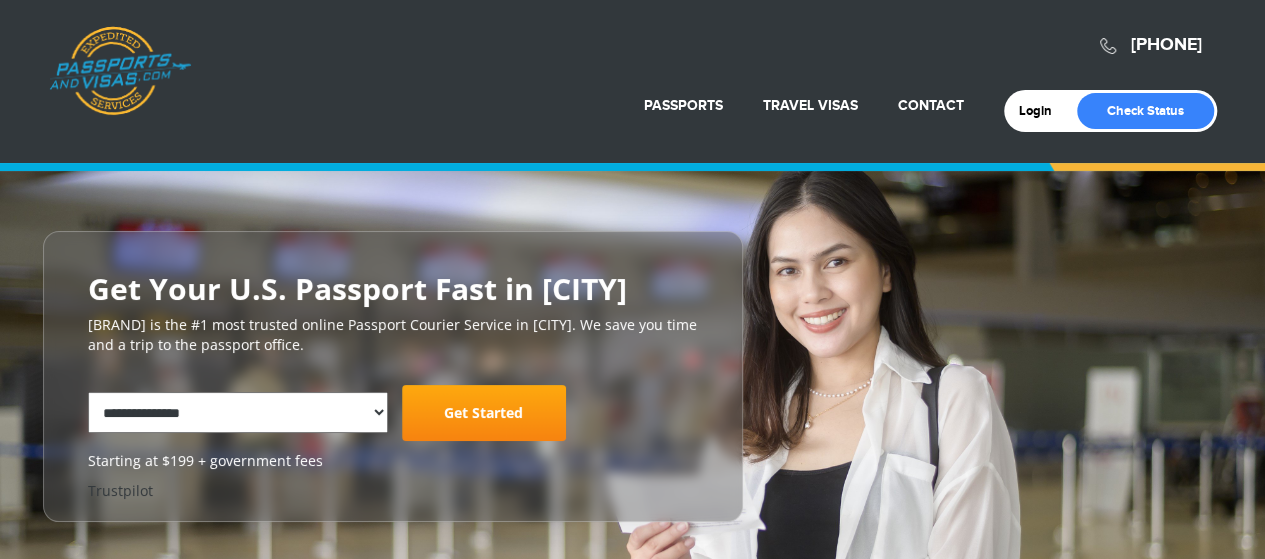 select on "**********" 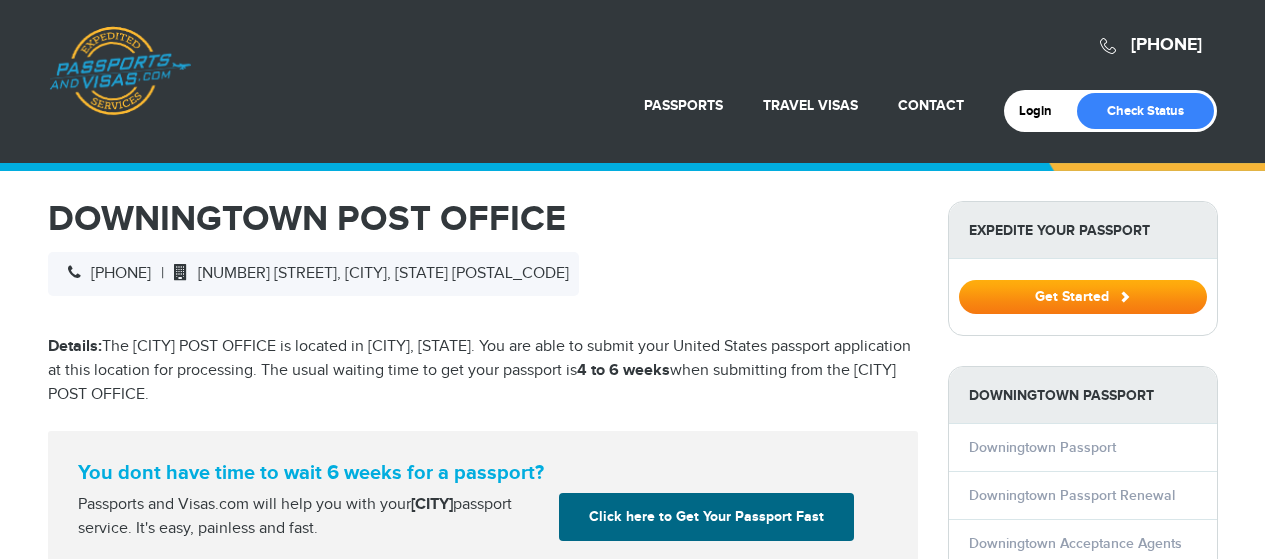 scroll, scrollTop: 0, scrollLeft: 0, axis: both 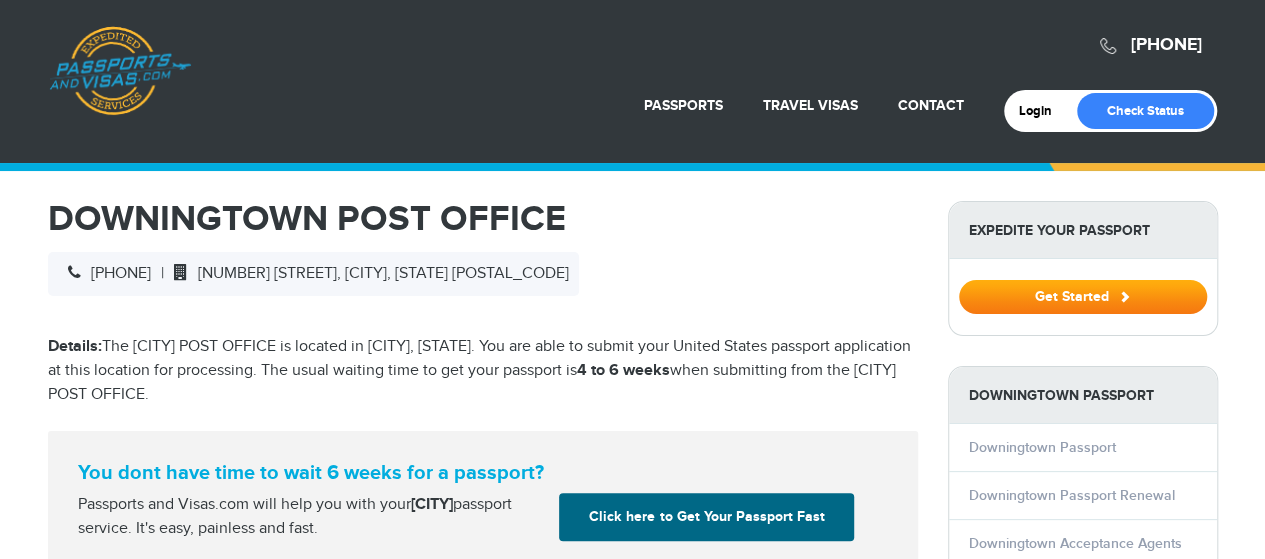 select on "**********" 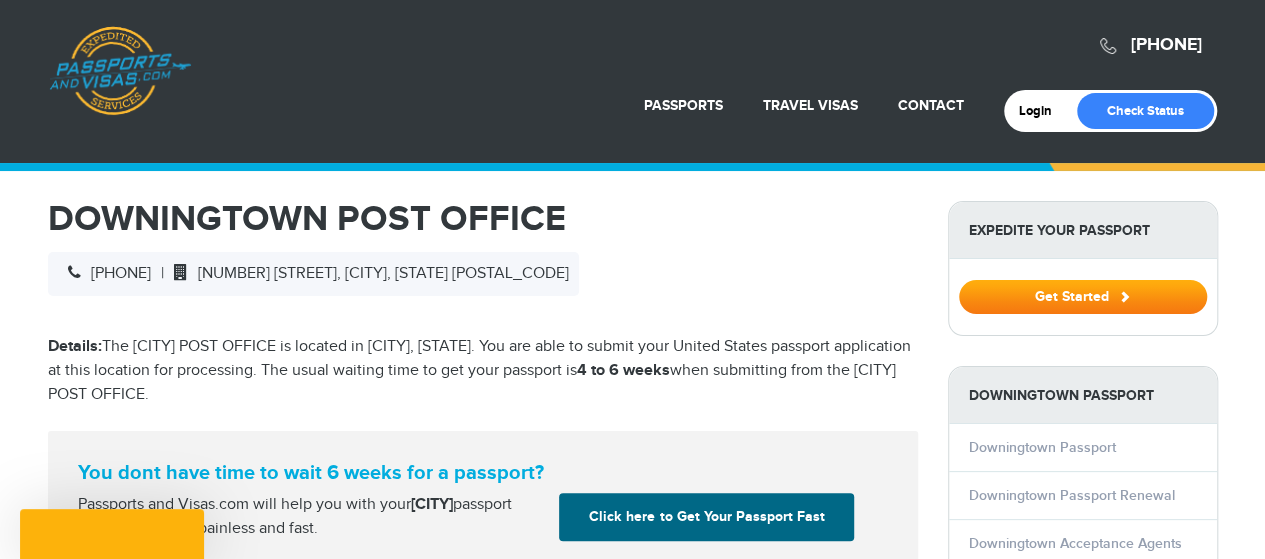 scroll, scrollTop: 0, scrollLeft: 0, axis: both 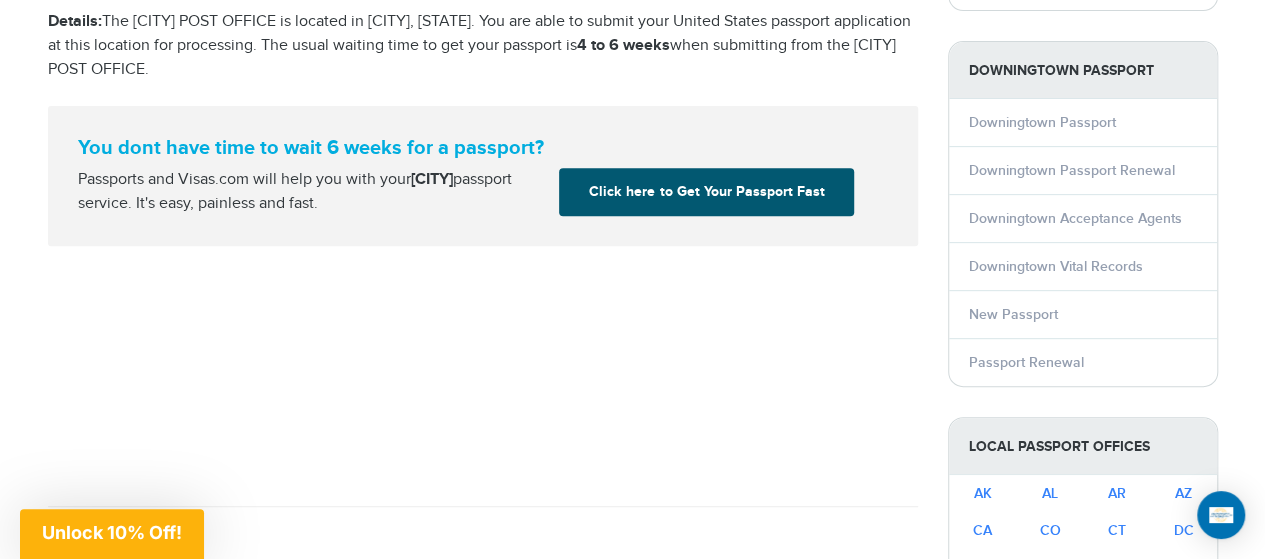 click on "Click here to Get Your Passport Fast" at bounding box center (706, 192) 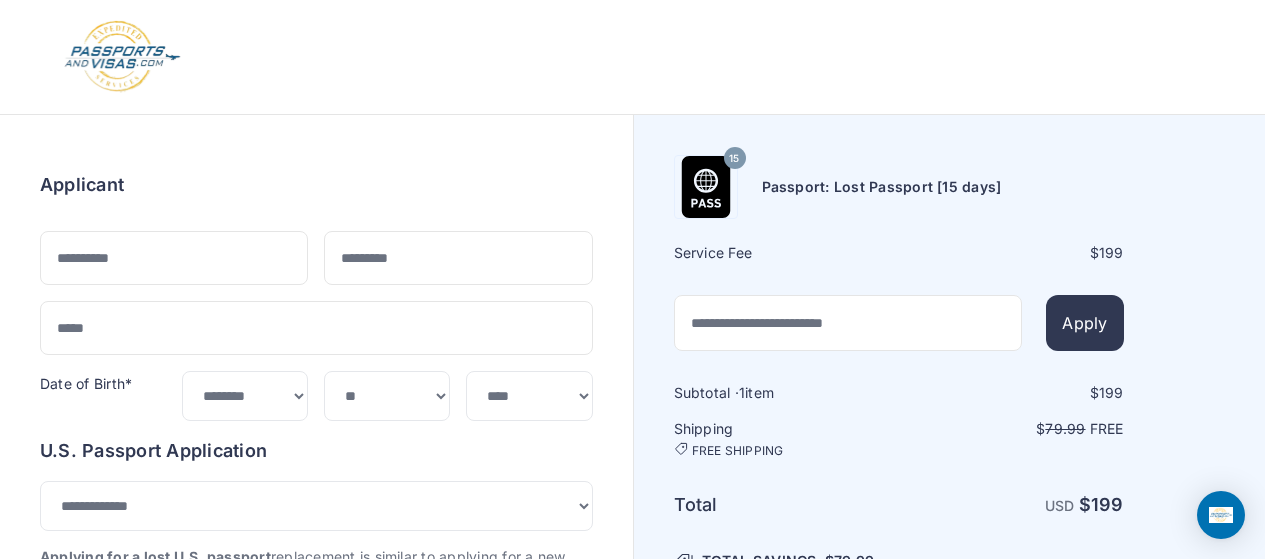select on "****" 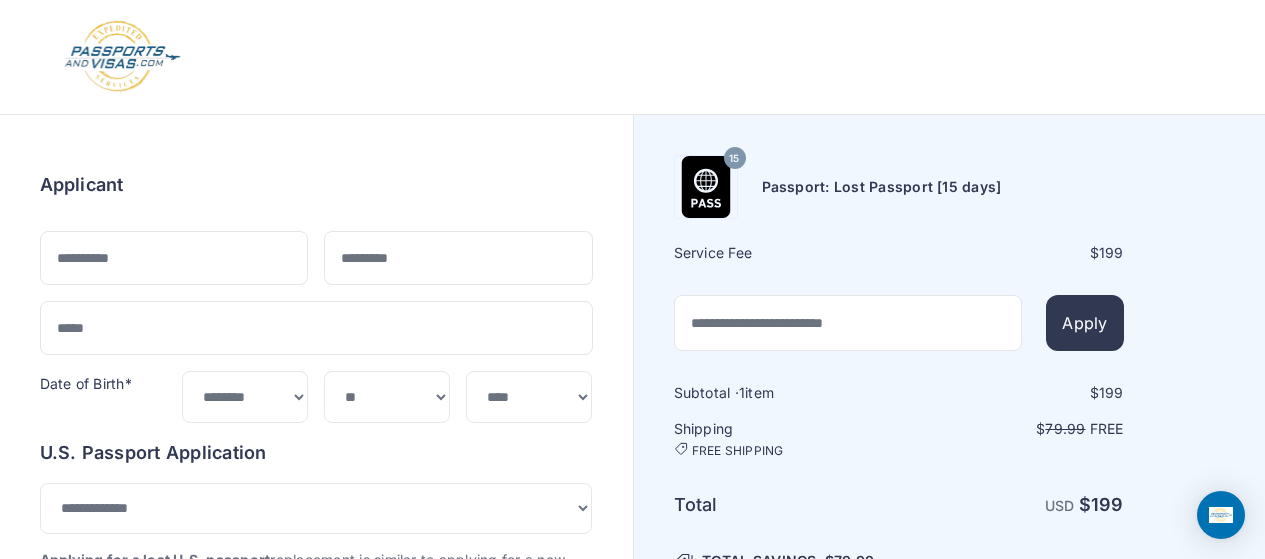 scroll, scrollTop: 0, scrollLeft: 0, axis: both 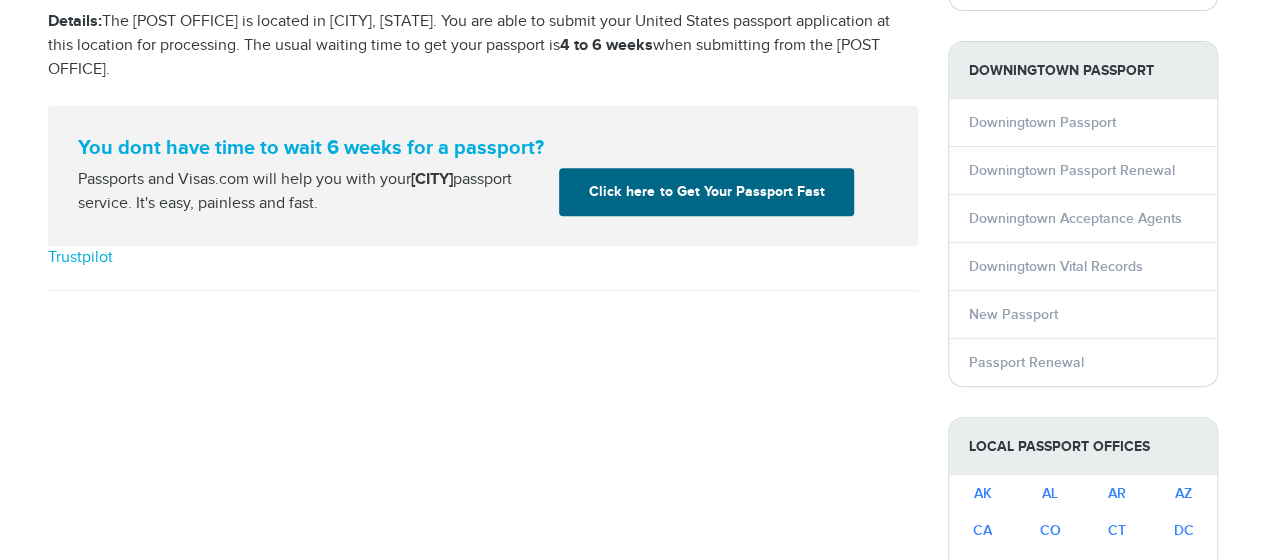 select on "**********" 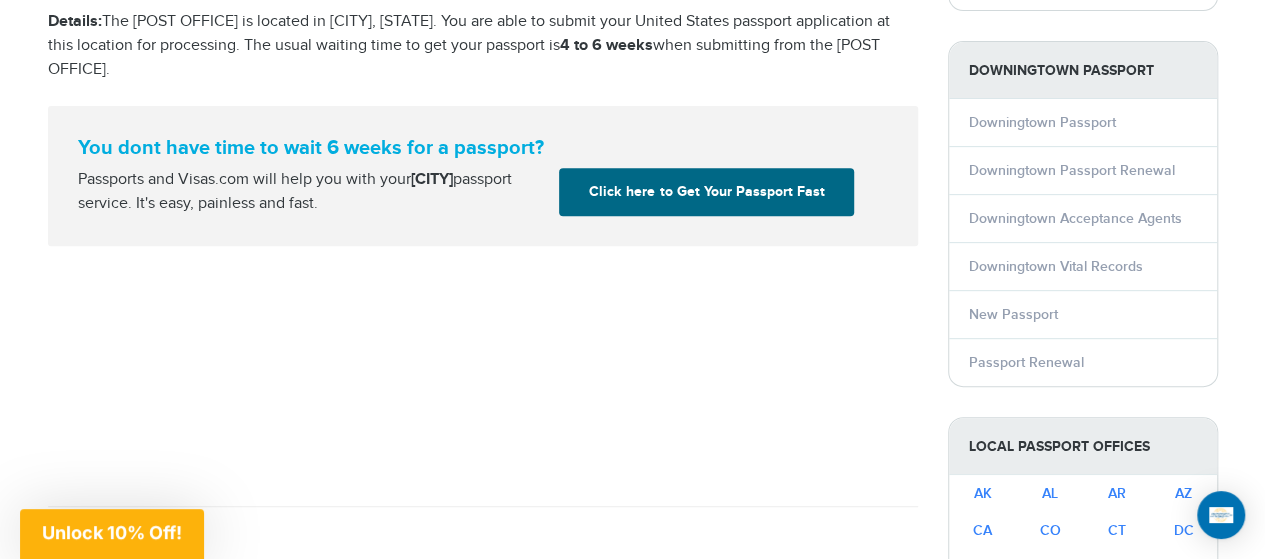 scroll, scrollTop: 0, scrollLeft: 0, axis: both 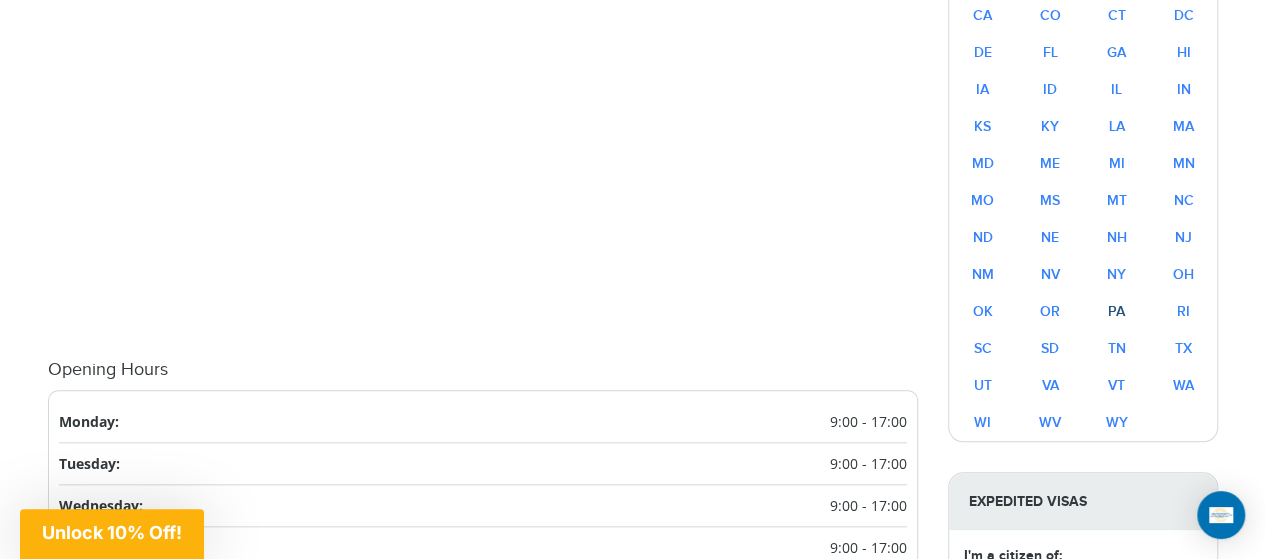 click on "PA" at bounding box center [1116, 311] 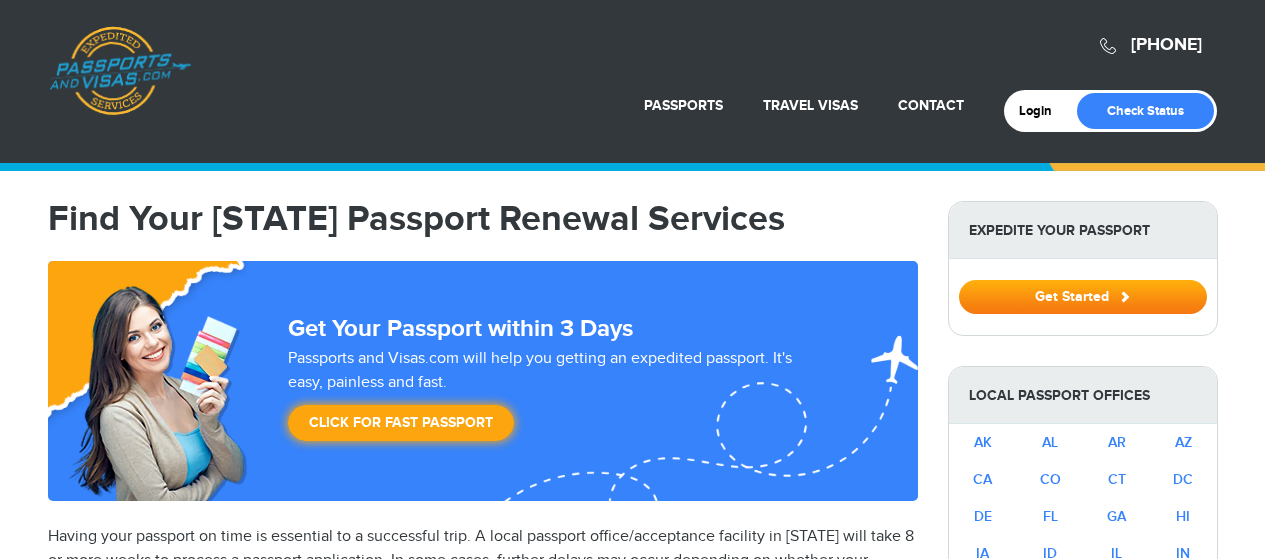 scroll, scrollTop: 0, scrollLeft: 0, axis: both 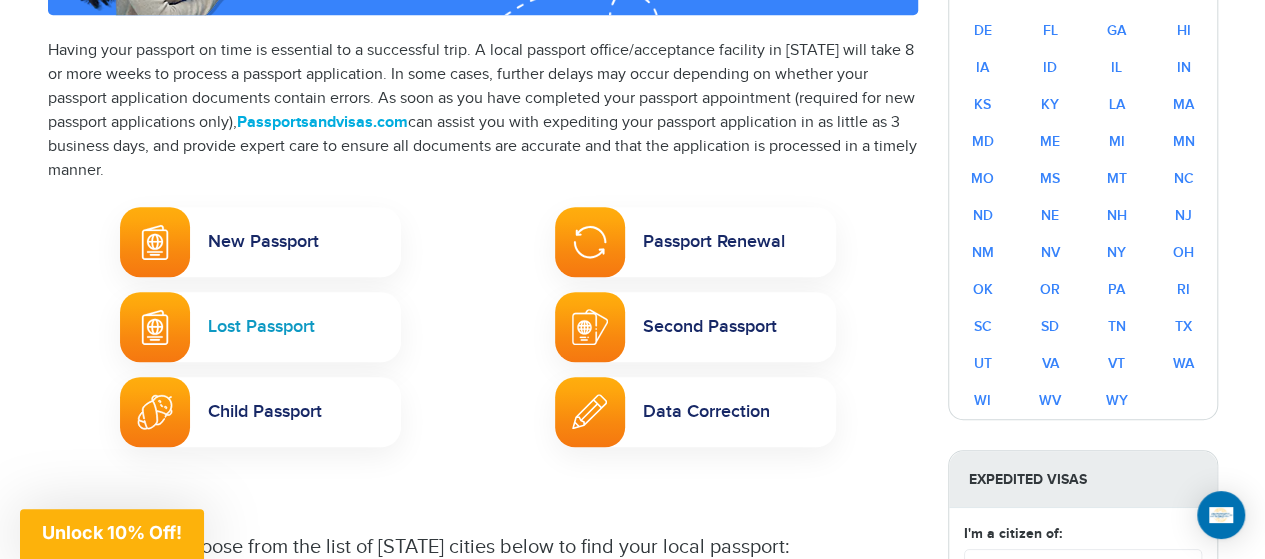 click on "Lost Passport" at bounding box center (260, 327) 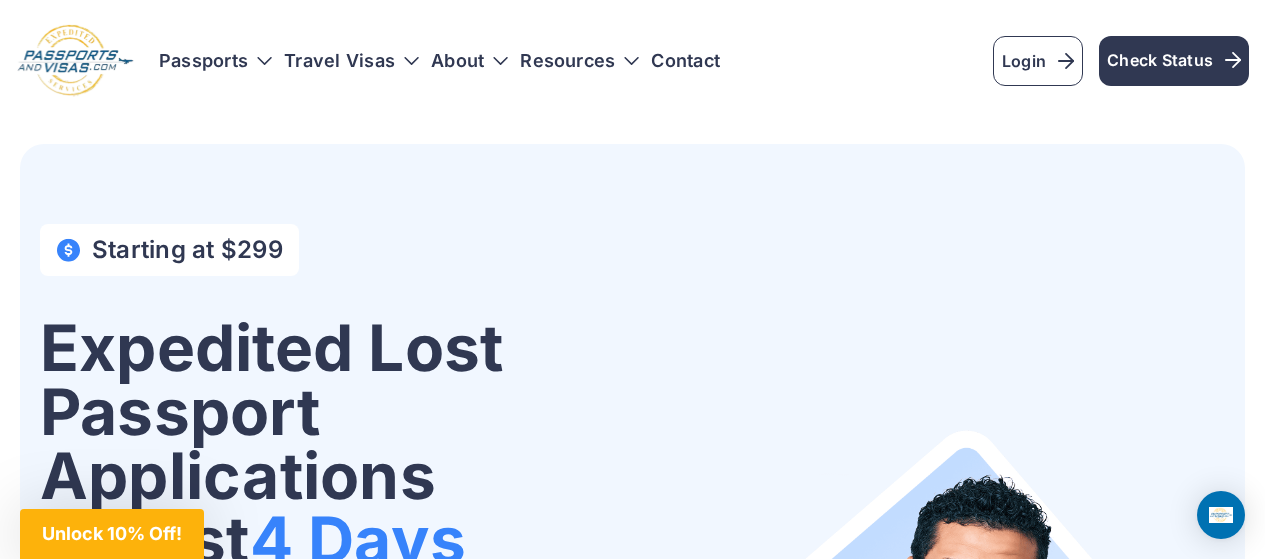 scroll, scrollTop: 0, scrollLeft: 0, axis: both 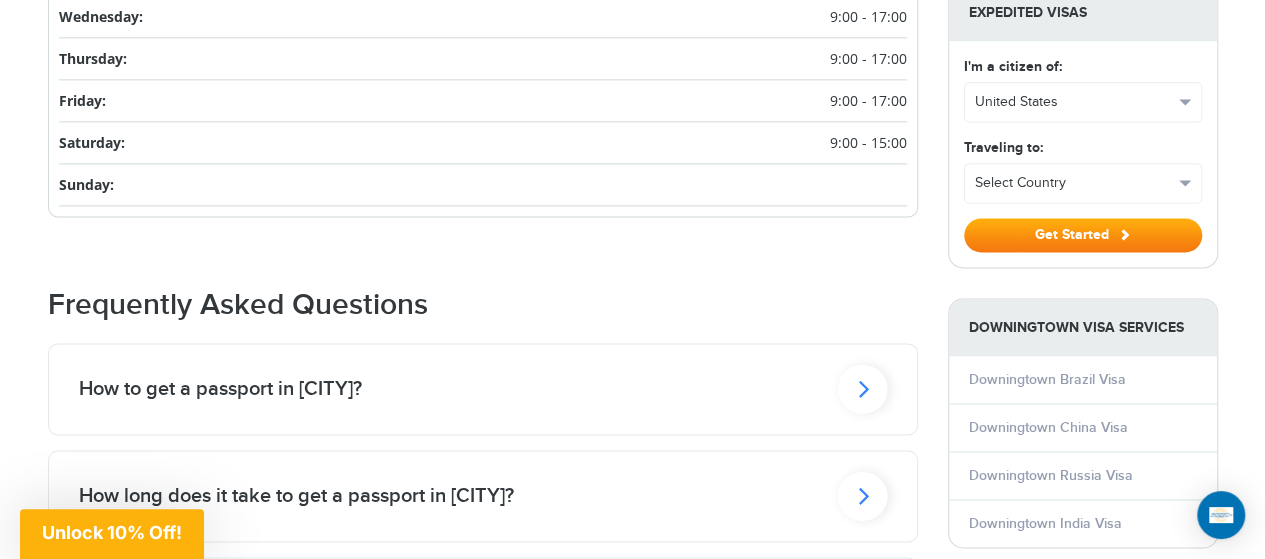 click at bounding box center [862, 388] 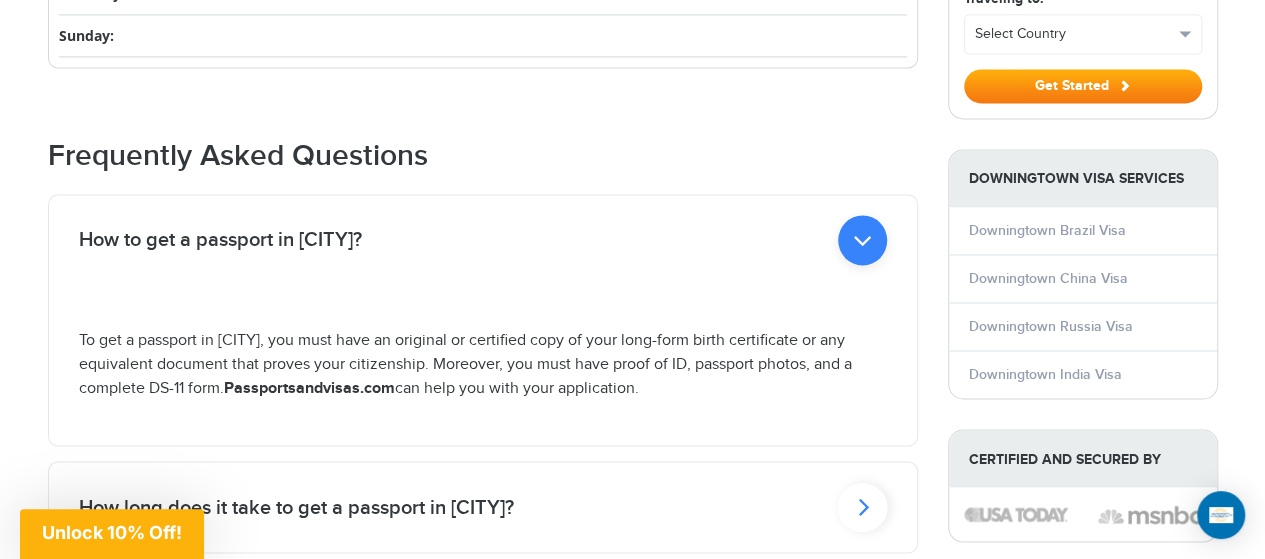 scroll, scrollTop: 1482, scrollLeft: 0, axis: vertical 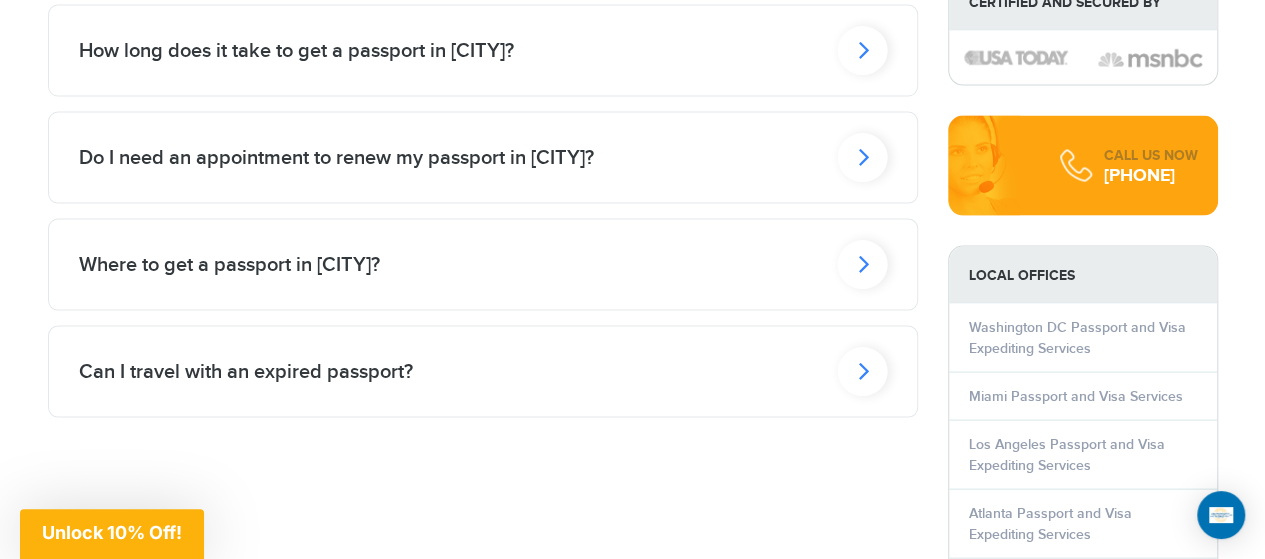 click at bounding box center [862, -216] 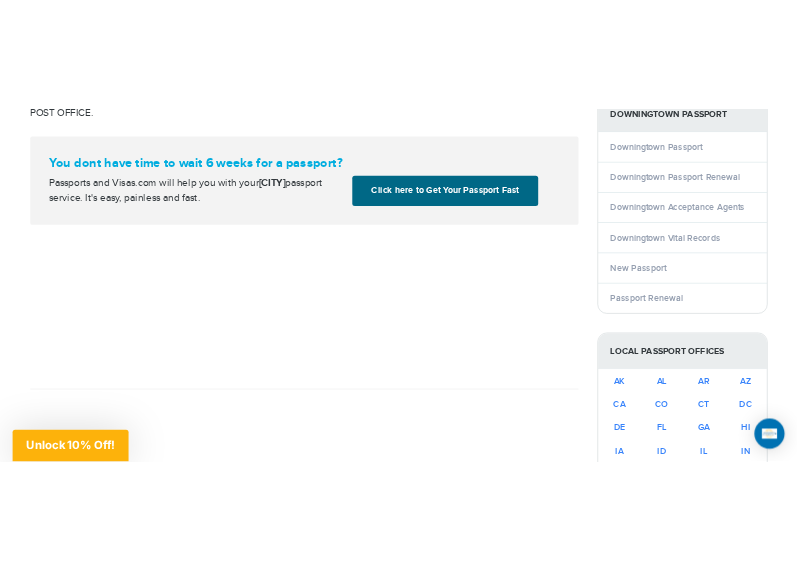 scroll, scrollTop: 0, scrollLeft: 0, axis: both 